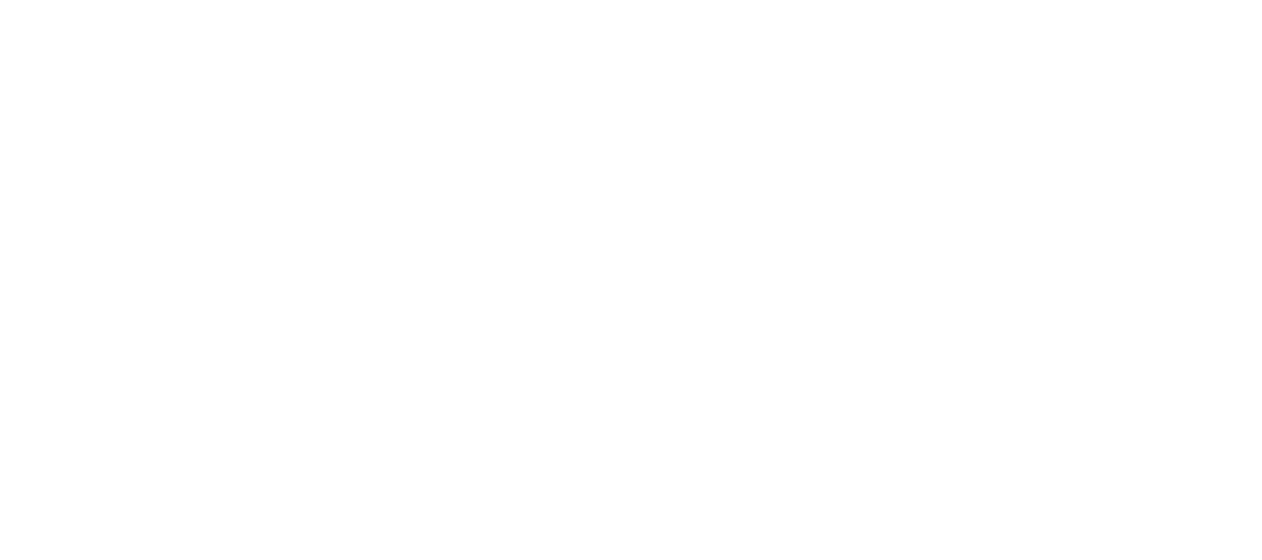scroll, scrollTop: 0, scrollLeft: 0, axis: both 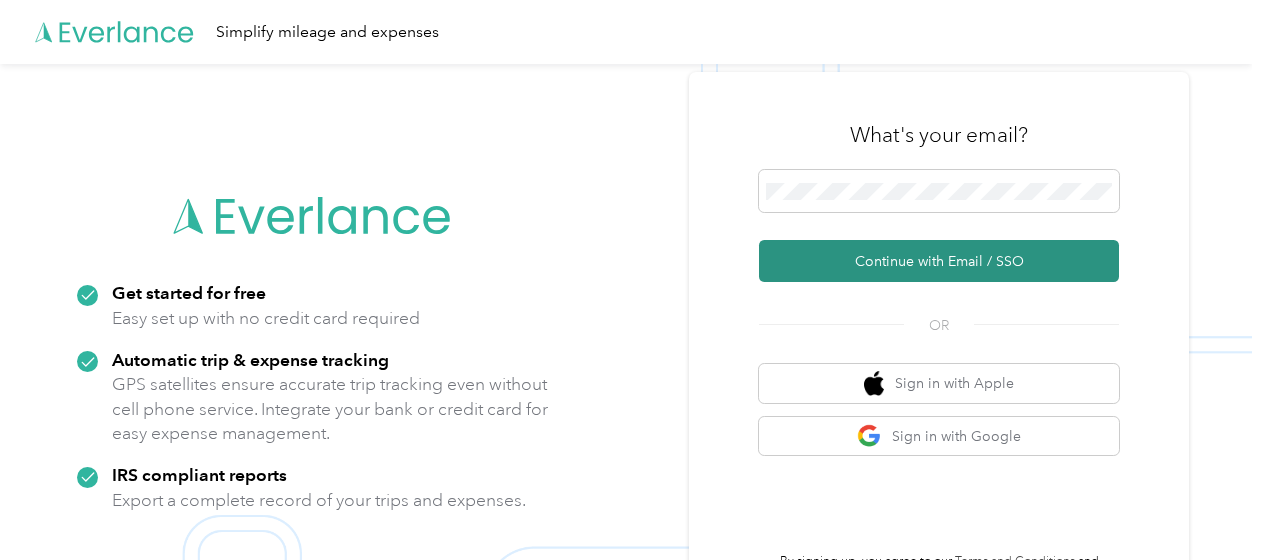 click on "Continue with Email / SSO" at bounding box center (939, 261) 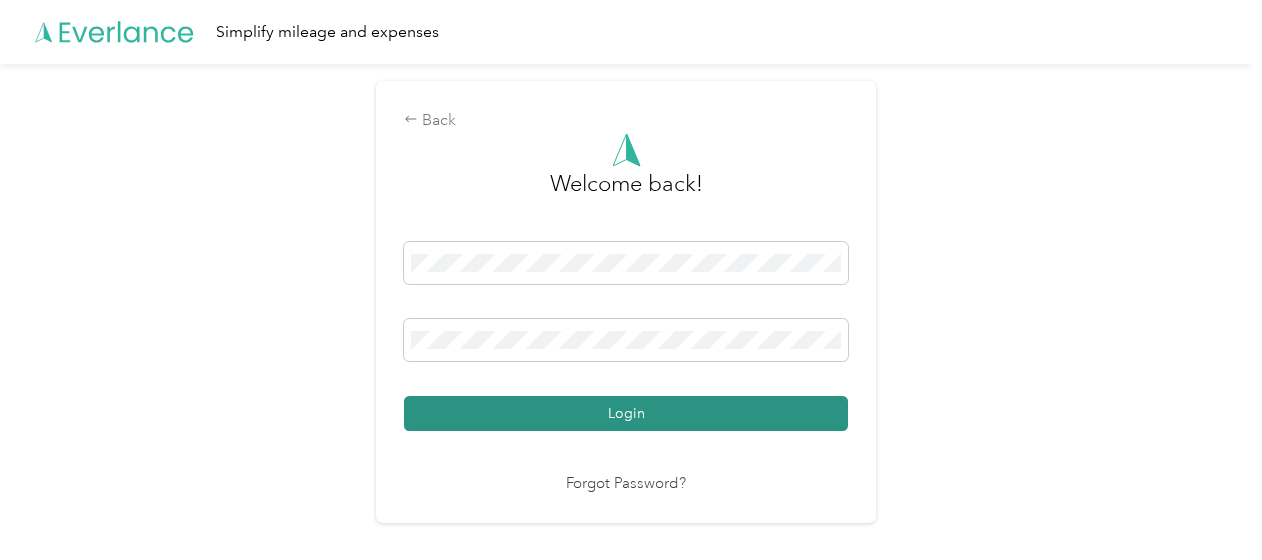 click on "Login" at bounding box center (626, 413) 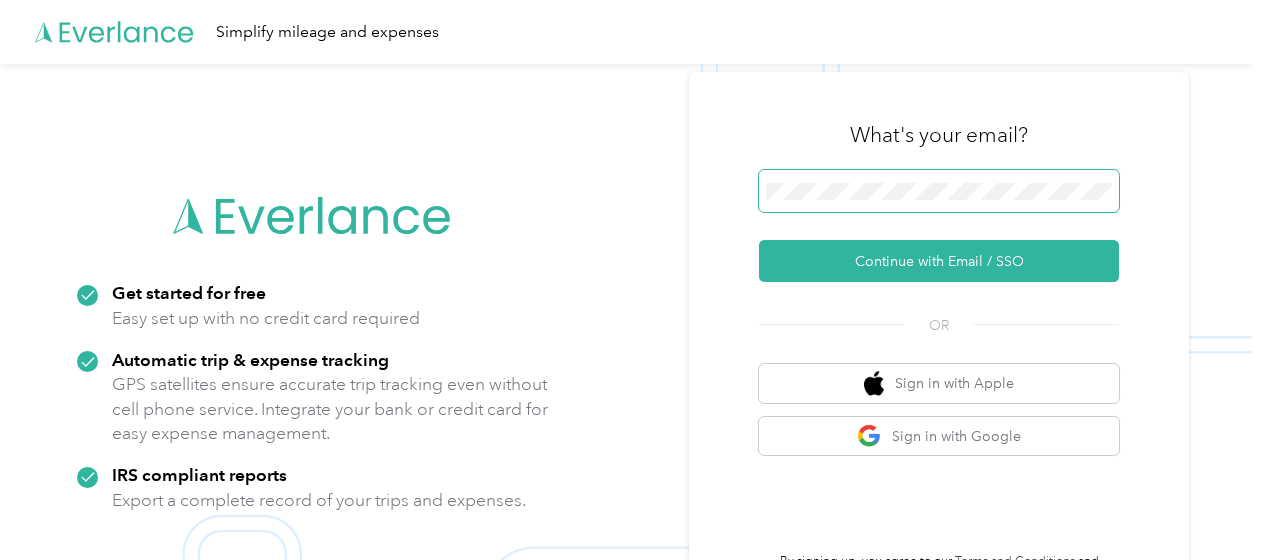 scroll, scrollTop: 0, scrollLeft: 0, axis: both 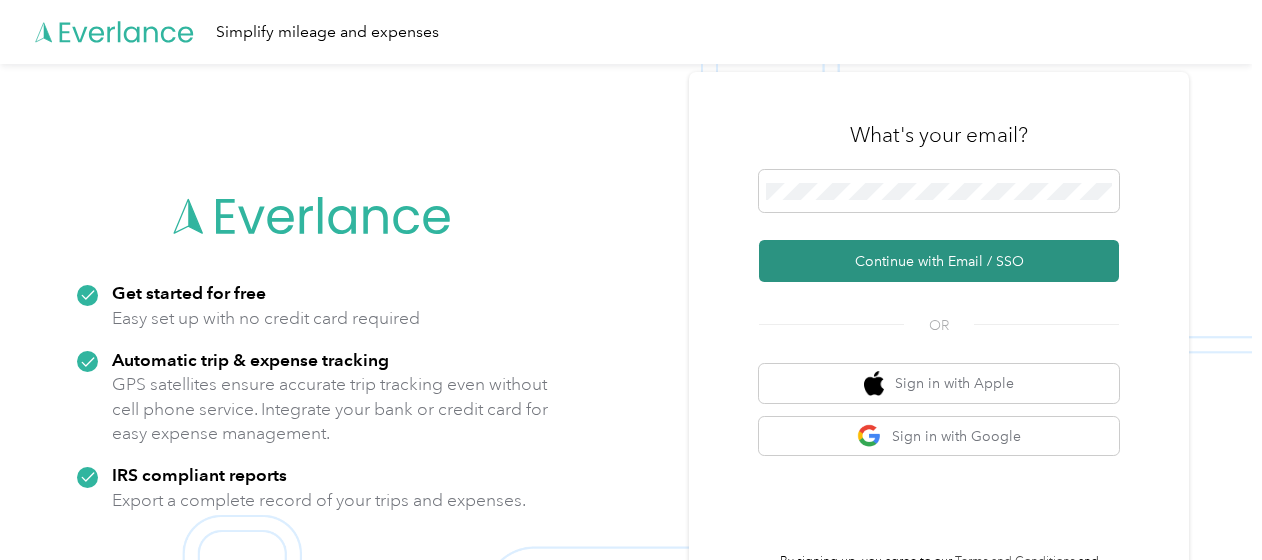 click on "Continue with Email / SSO" at bounding box center (939, 261) 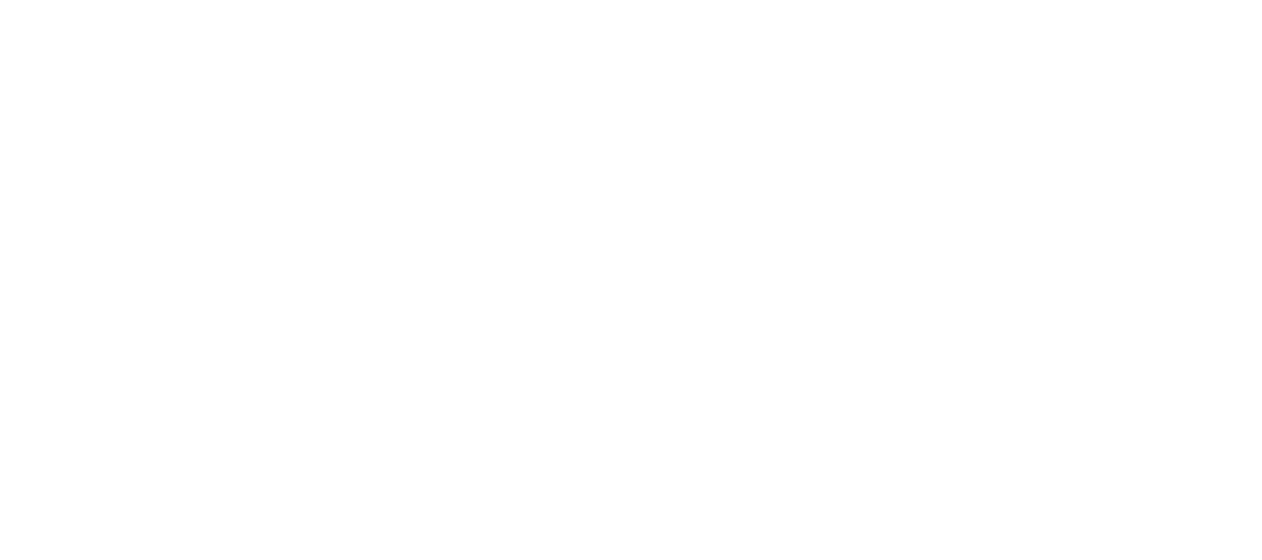 scroll, scrollTop: 0, scrollLeft: 0, axis: both 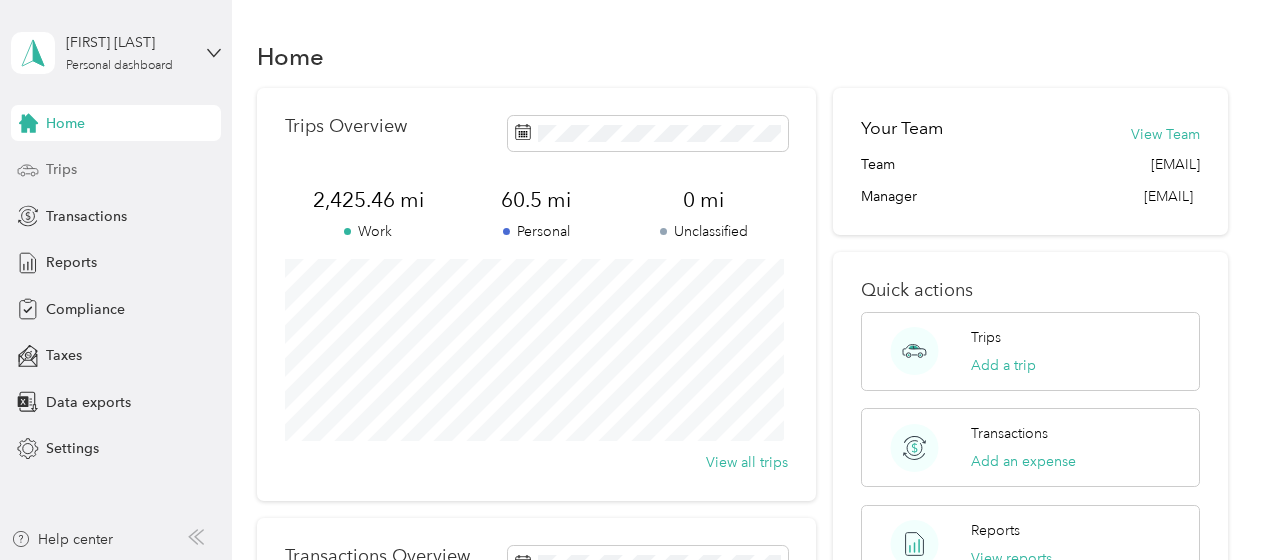 click on "Trips" at bounding box center (61, 169) 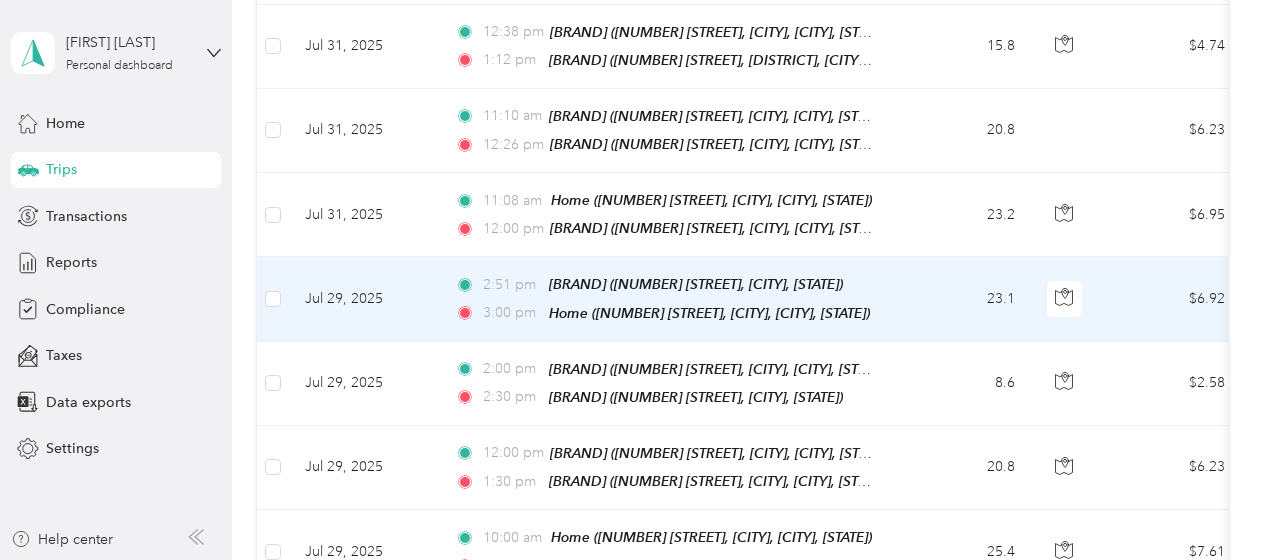 scroll, scrollTop: 0, scrollLeft: 0, axis: both 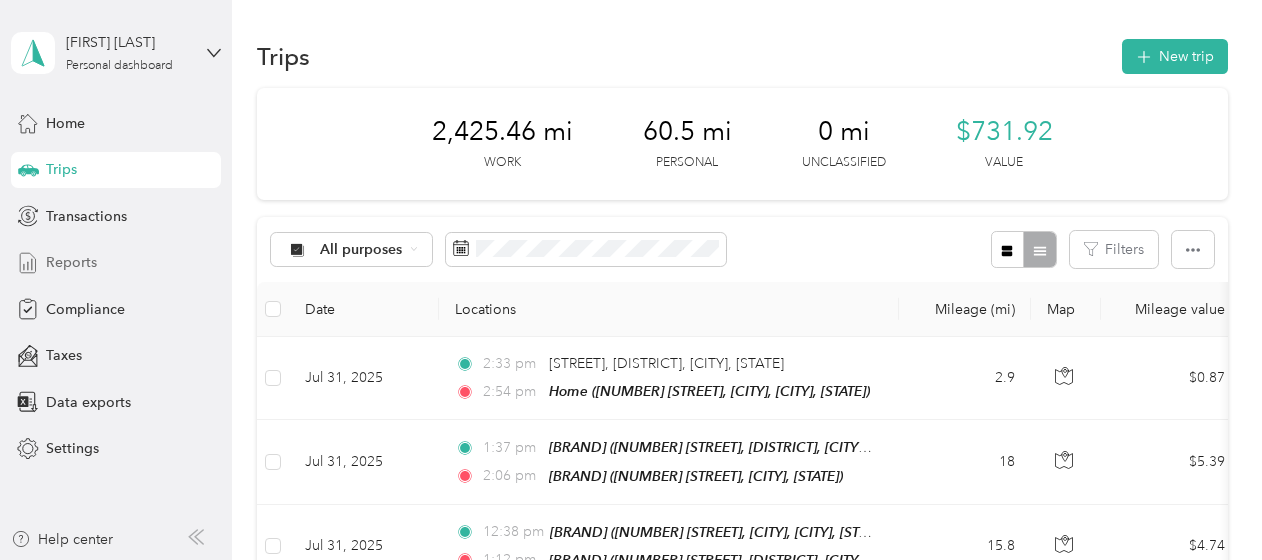 click on "Reports" at bounding box center [71, 262] 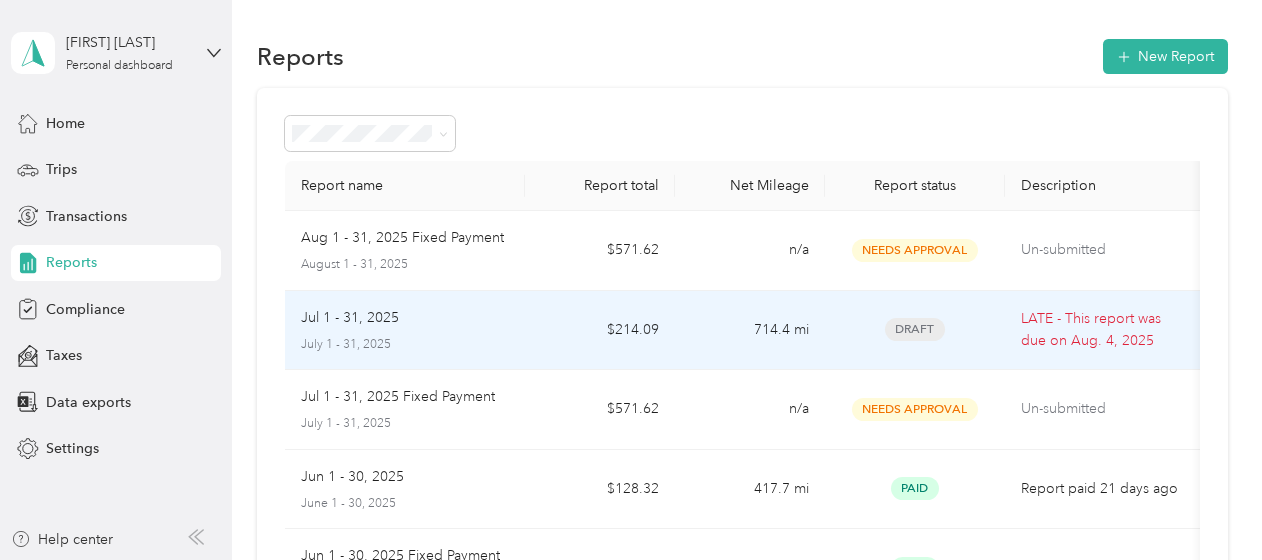 click on "LATE - This report was due on   [DATE]" at bounding box center (1105, 330) 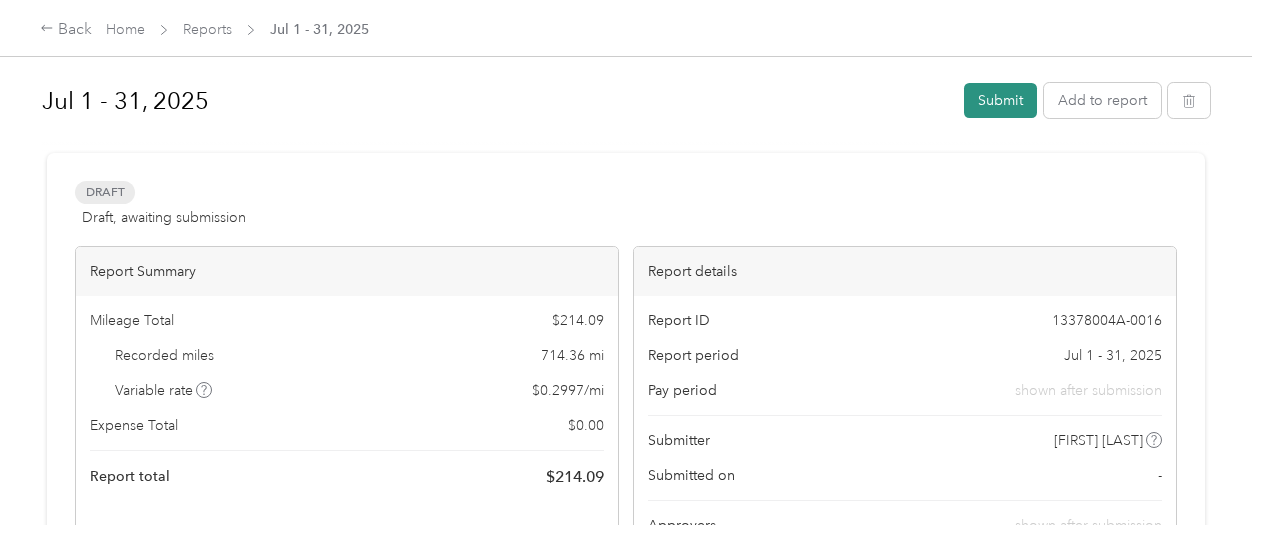 click on "Submit" at bounding box center (1000, 100) 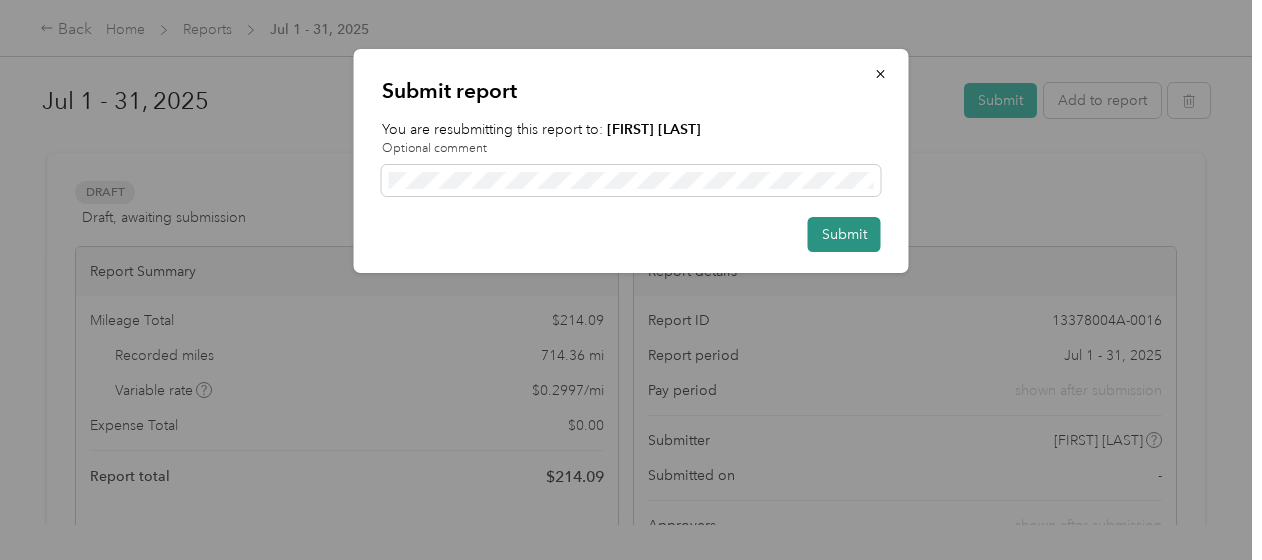 click on "Submit" at bounding box center (844, 234) 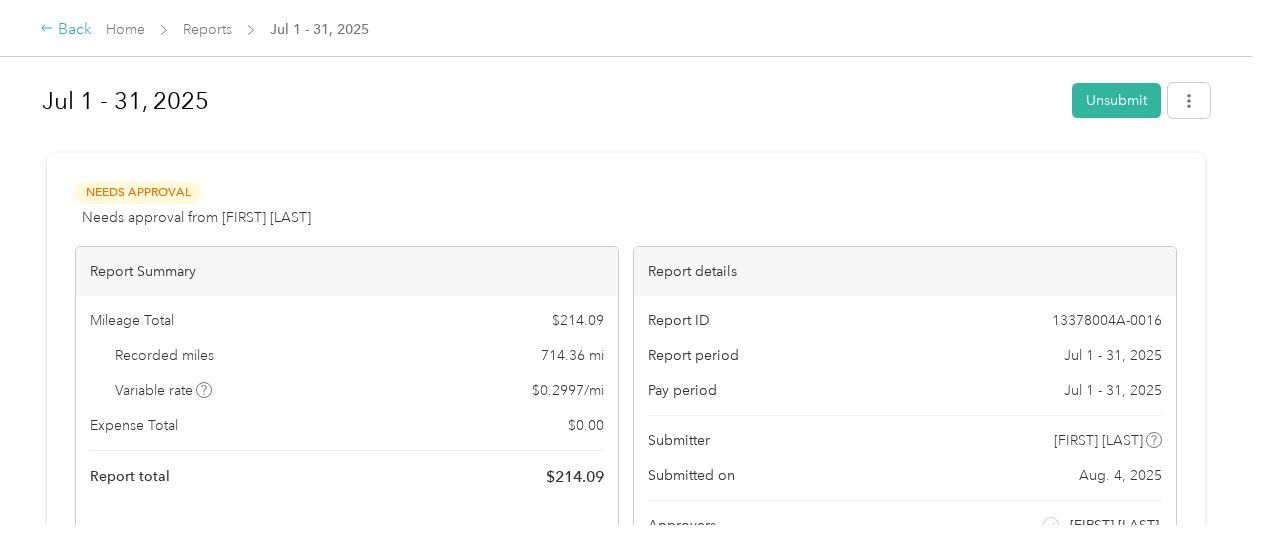 click on "Back" at bounding box center [66, 30] 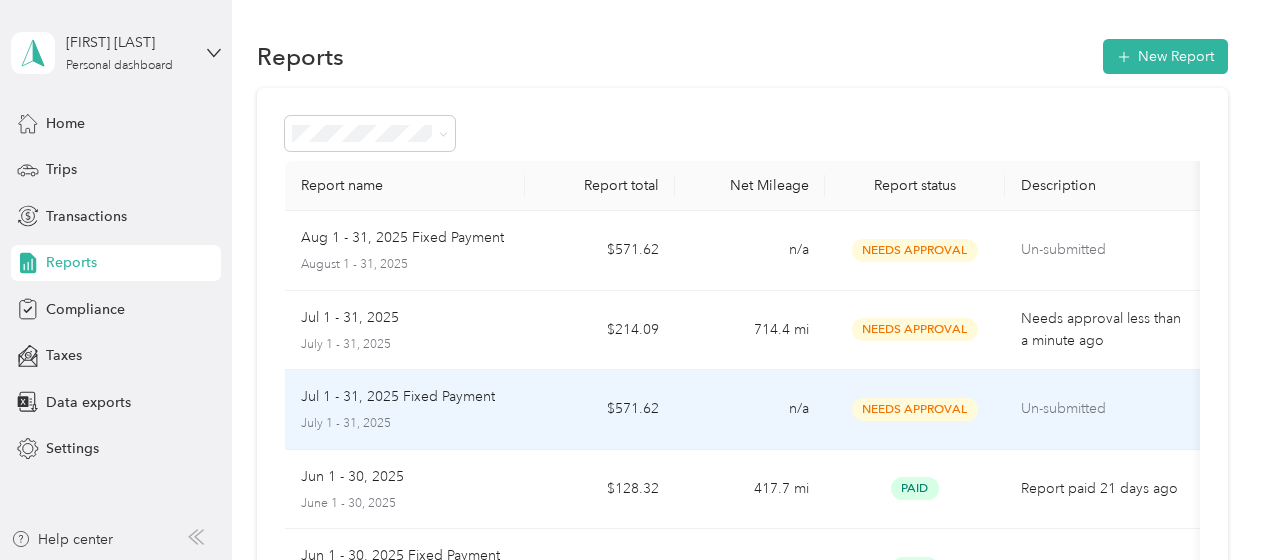 click on "Un-submitted" at bounding box center [1105, 409] 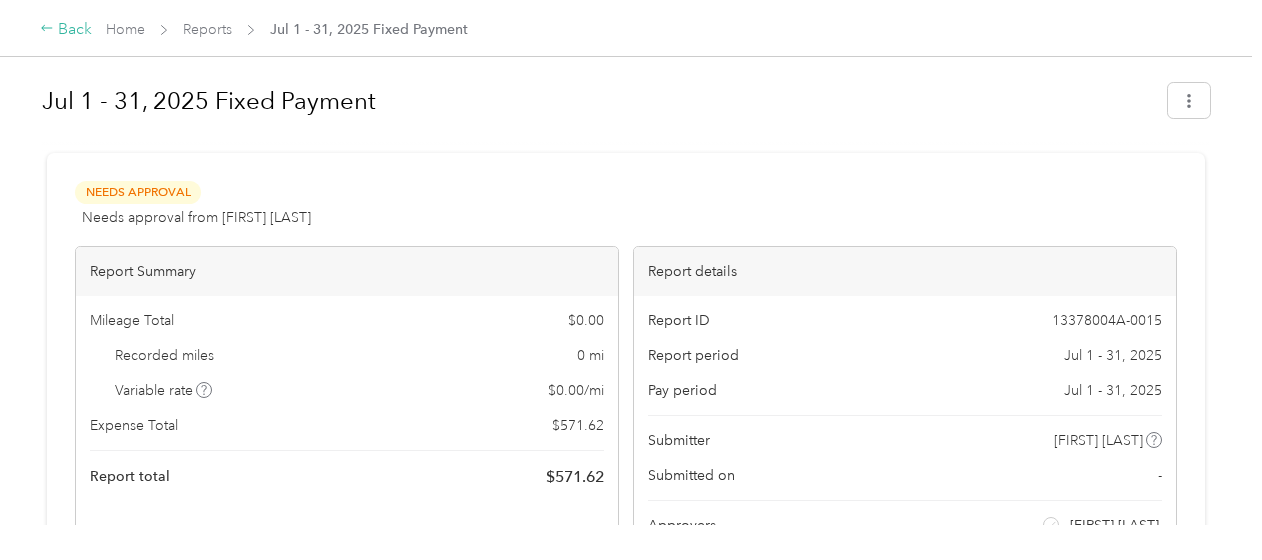 click on "Back" at bounding box center [66, 30] 